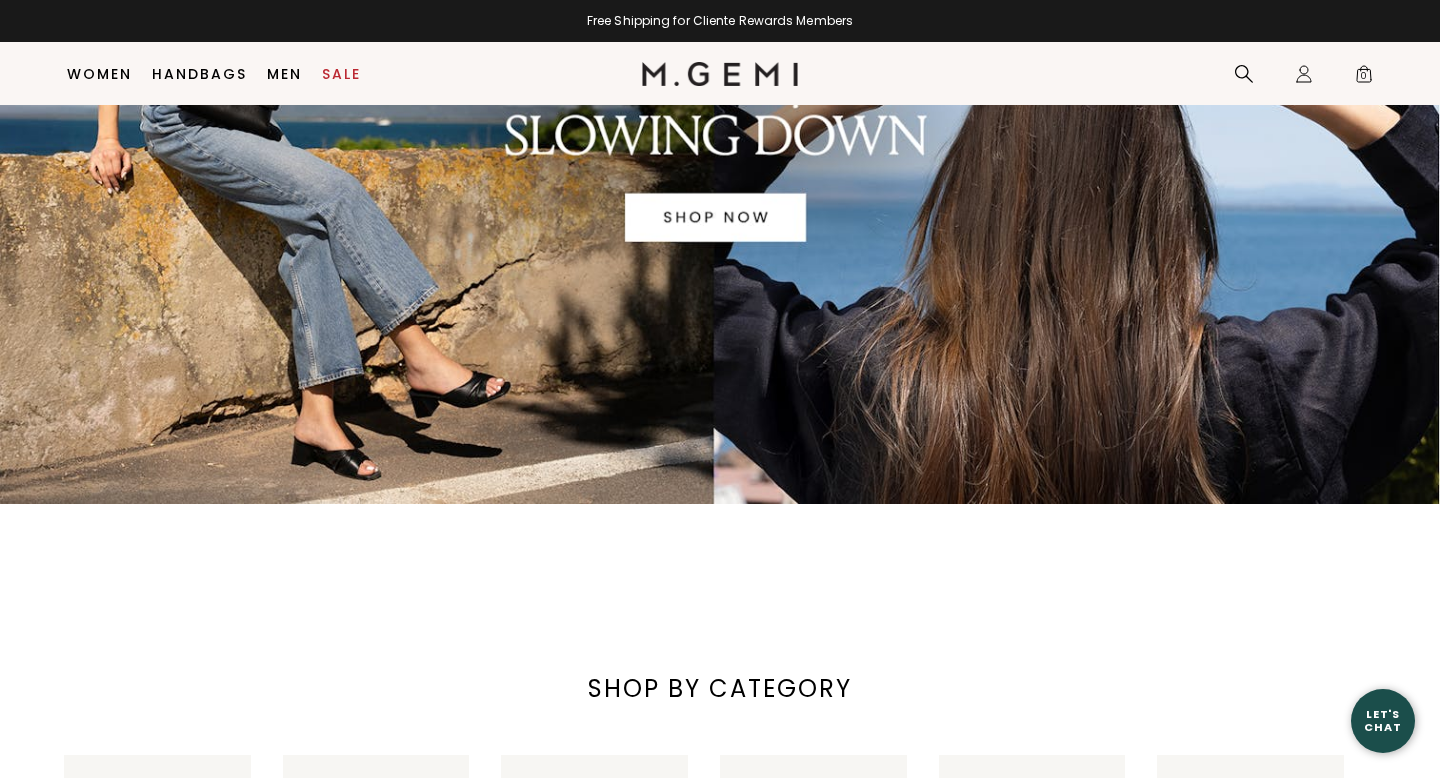 scroll, scrollTop: 0, scrollLeft: 0, axis: both 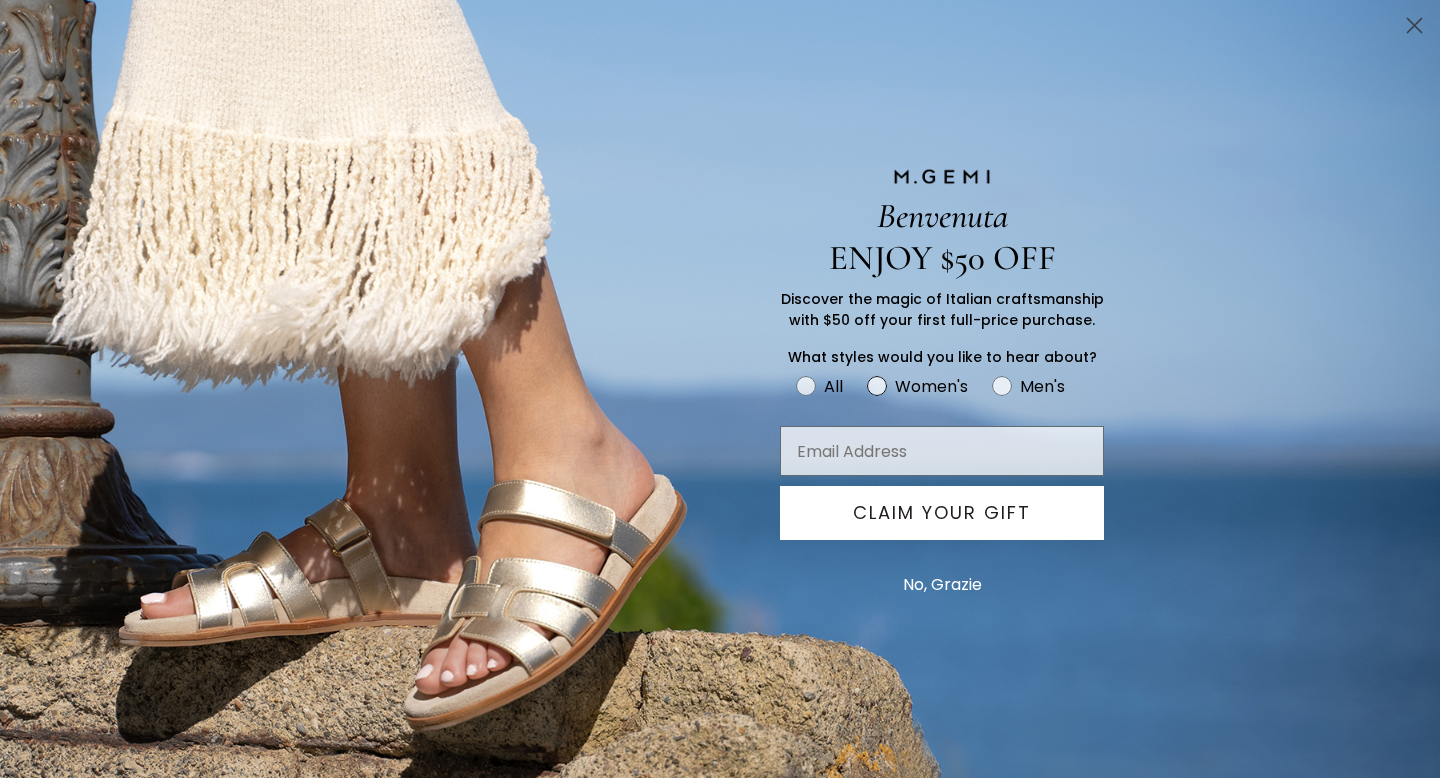 click 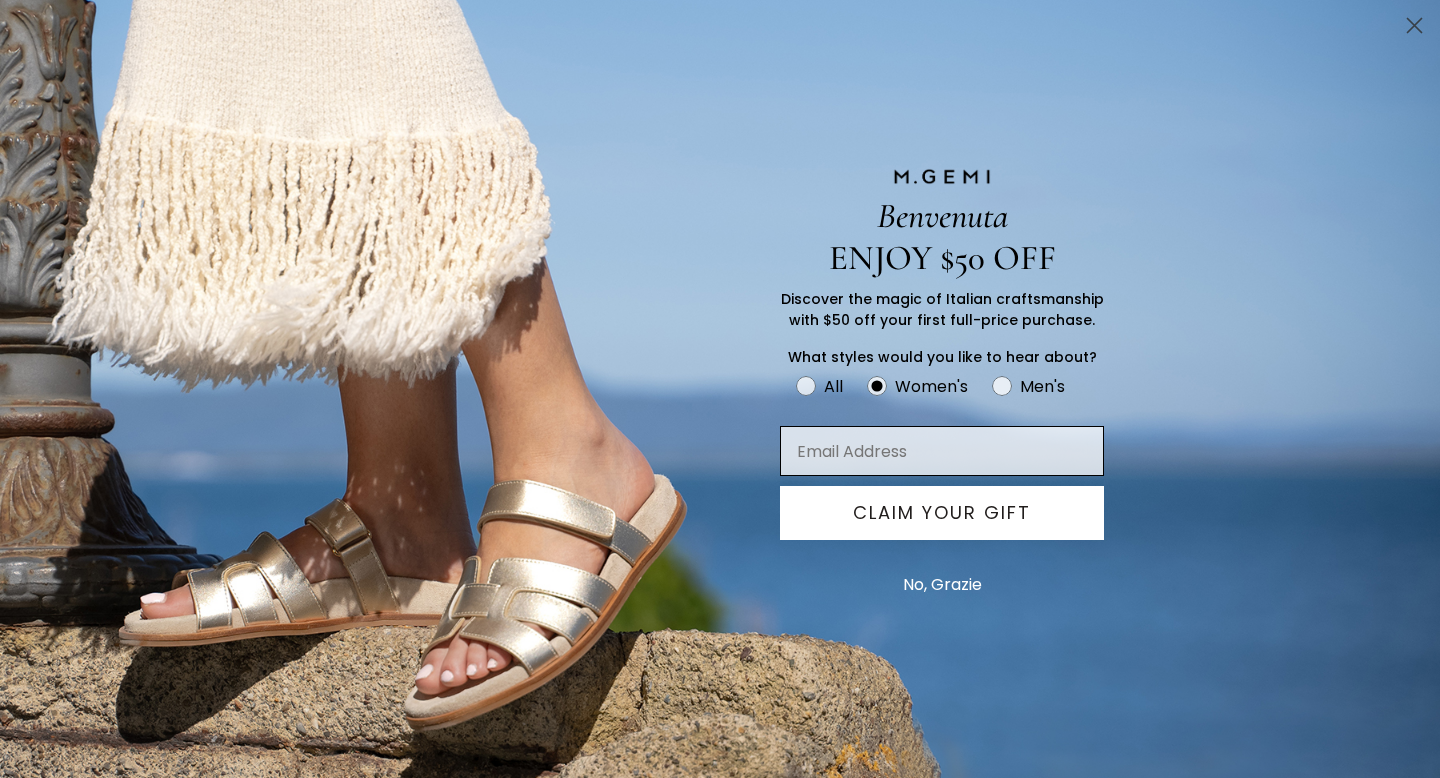click at bounding box center [942, 451] 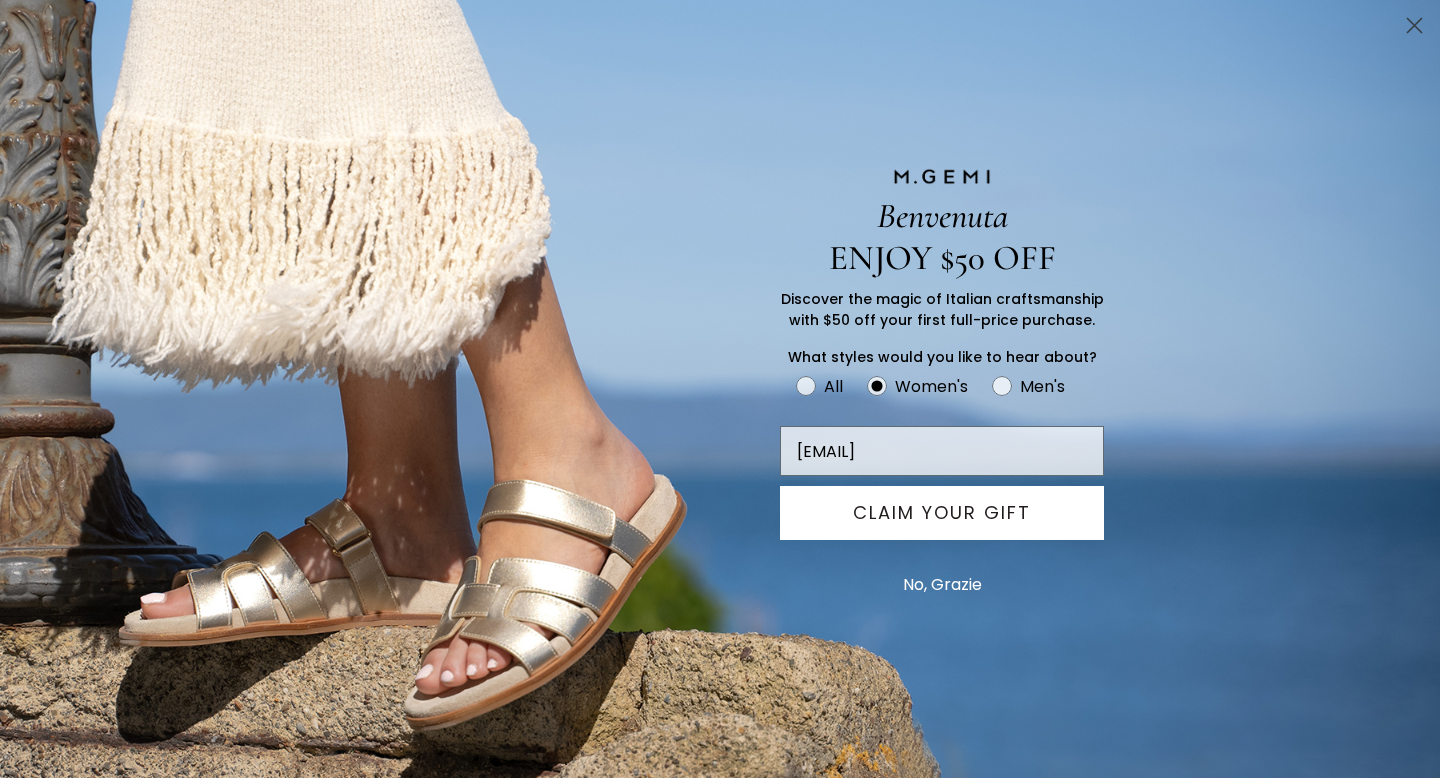 click on "No, Grazie" at bounding box center (942, 585) 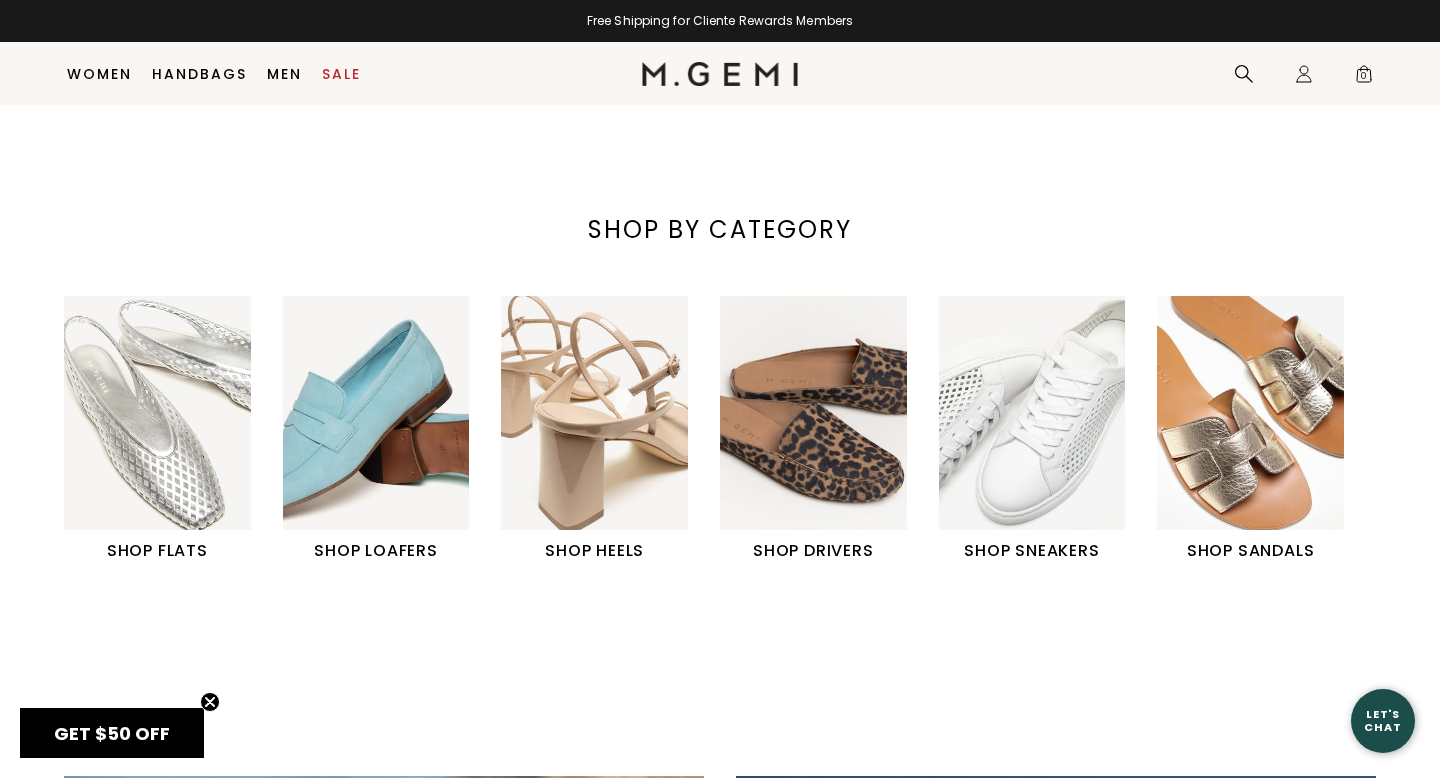 scroll, scrollTop: 826, scrollLeft: 0, axis: vertical 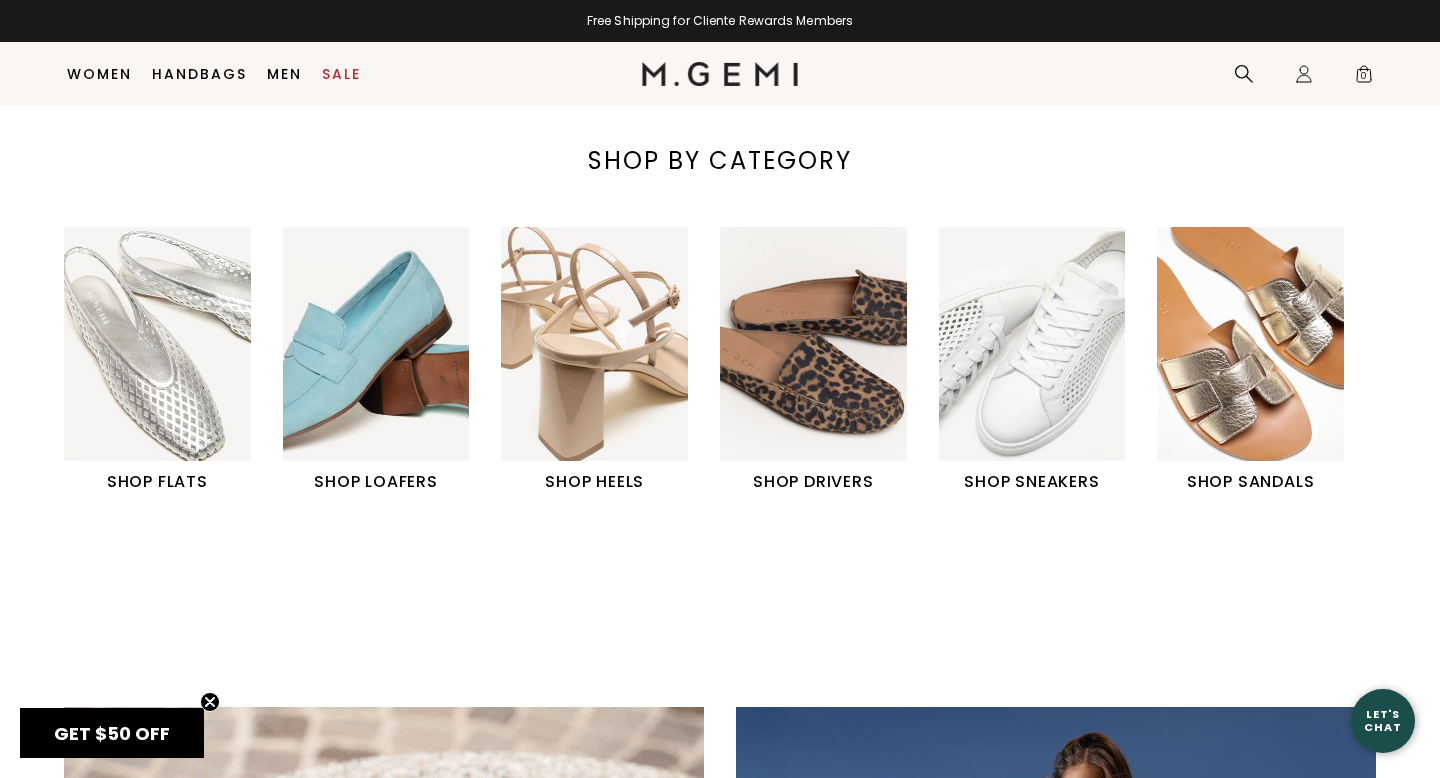 click at bounding box center (594, 343) 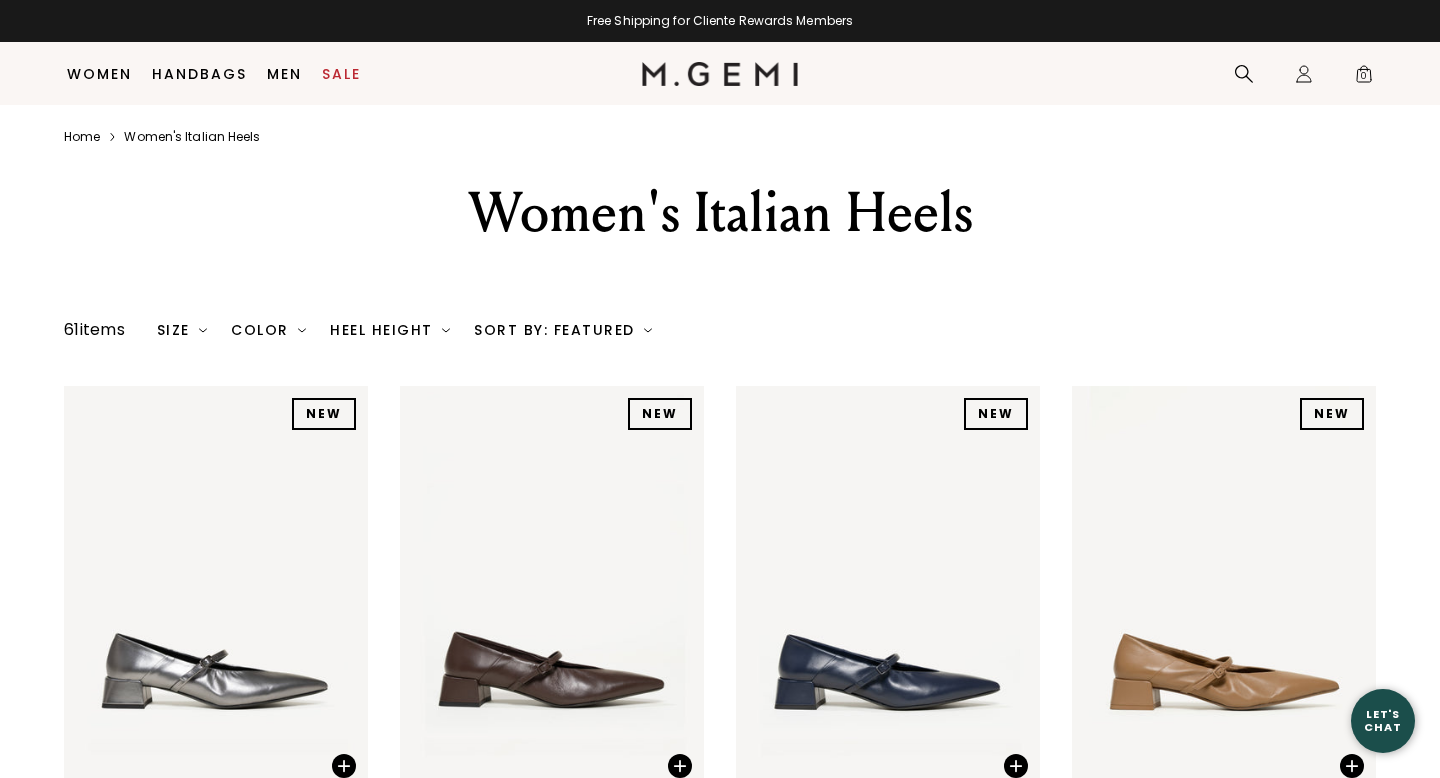 scroll, scrollTop: 318, scrollLeft: 0, axis: vertical 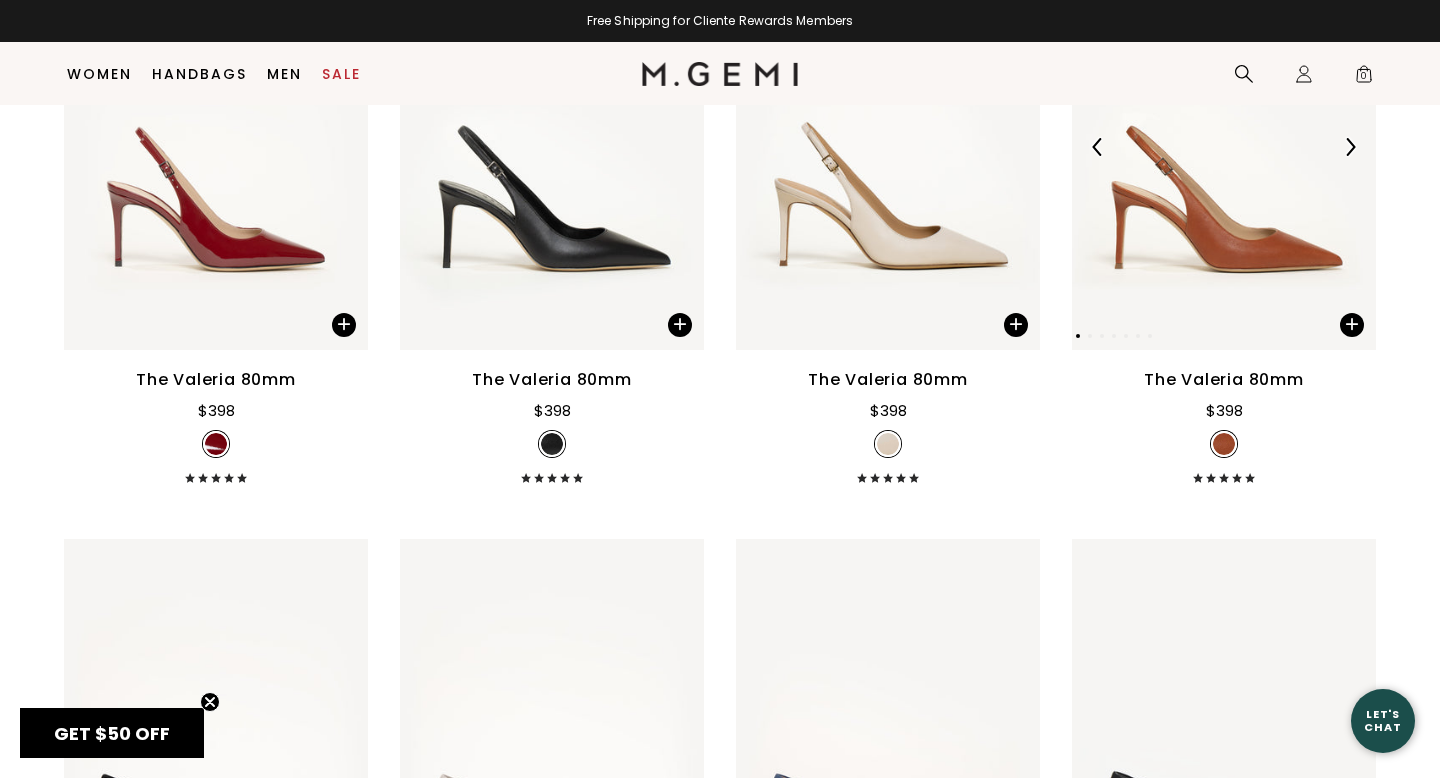 click at bounding box center [1224, 146] 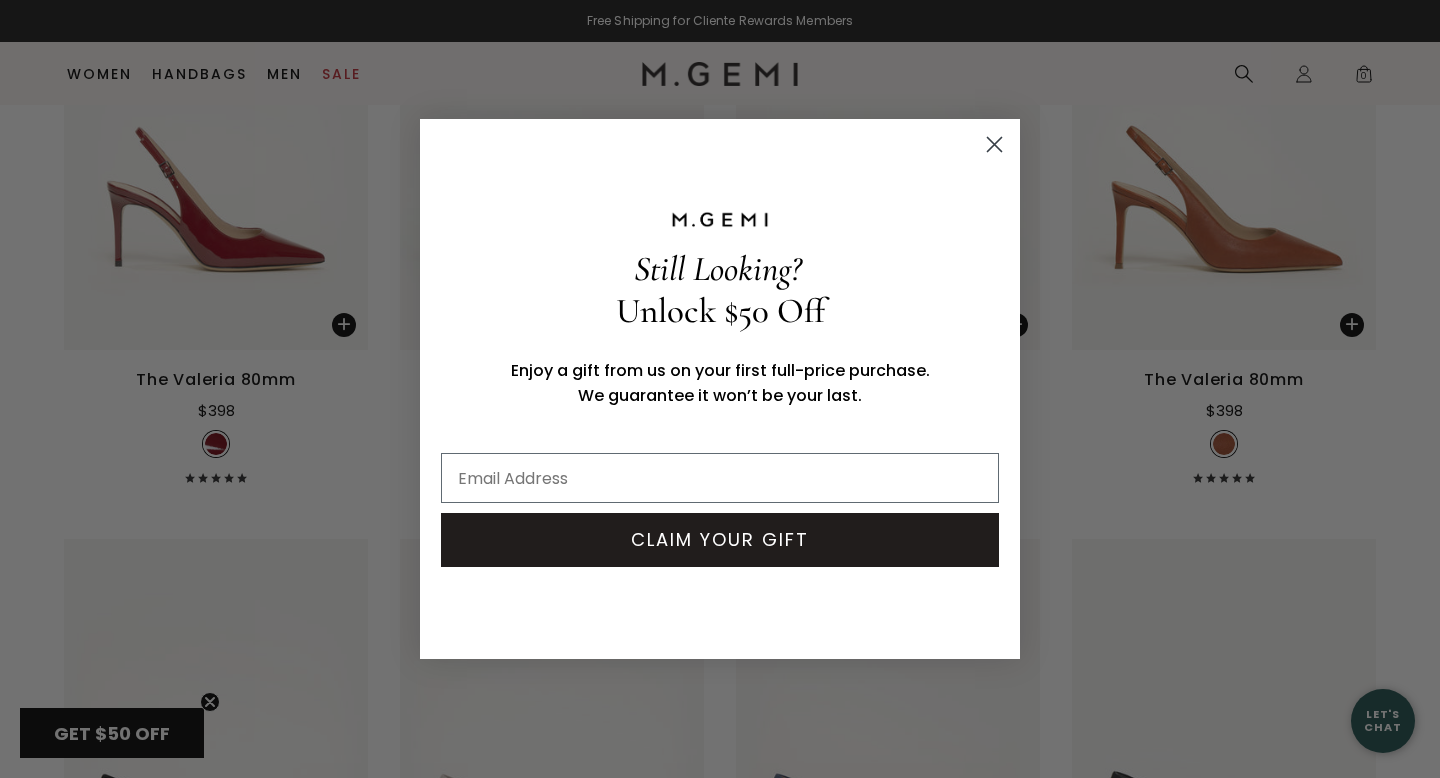 click 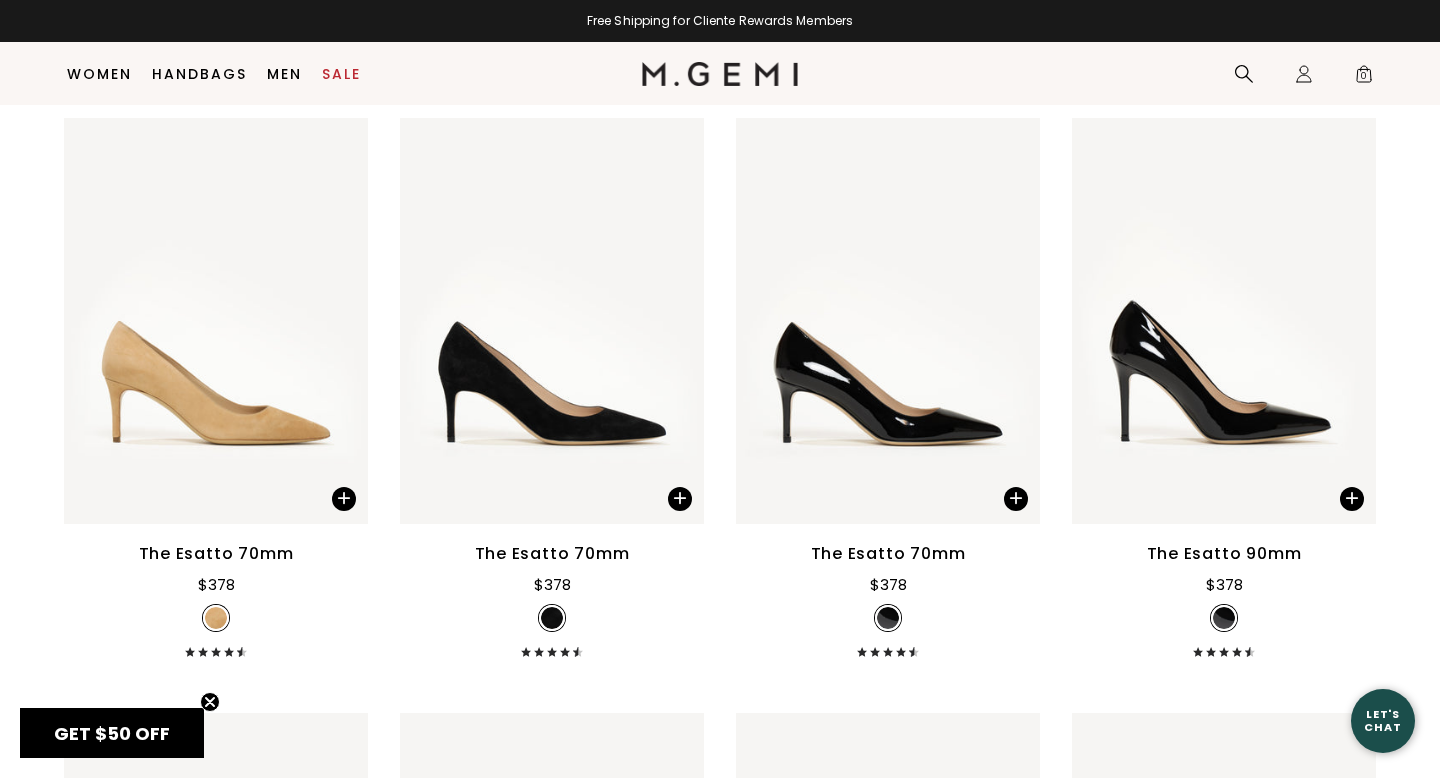 scroll, scrollTop: 4583, scrollLeft: 0, axis: vertical 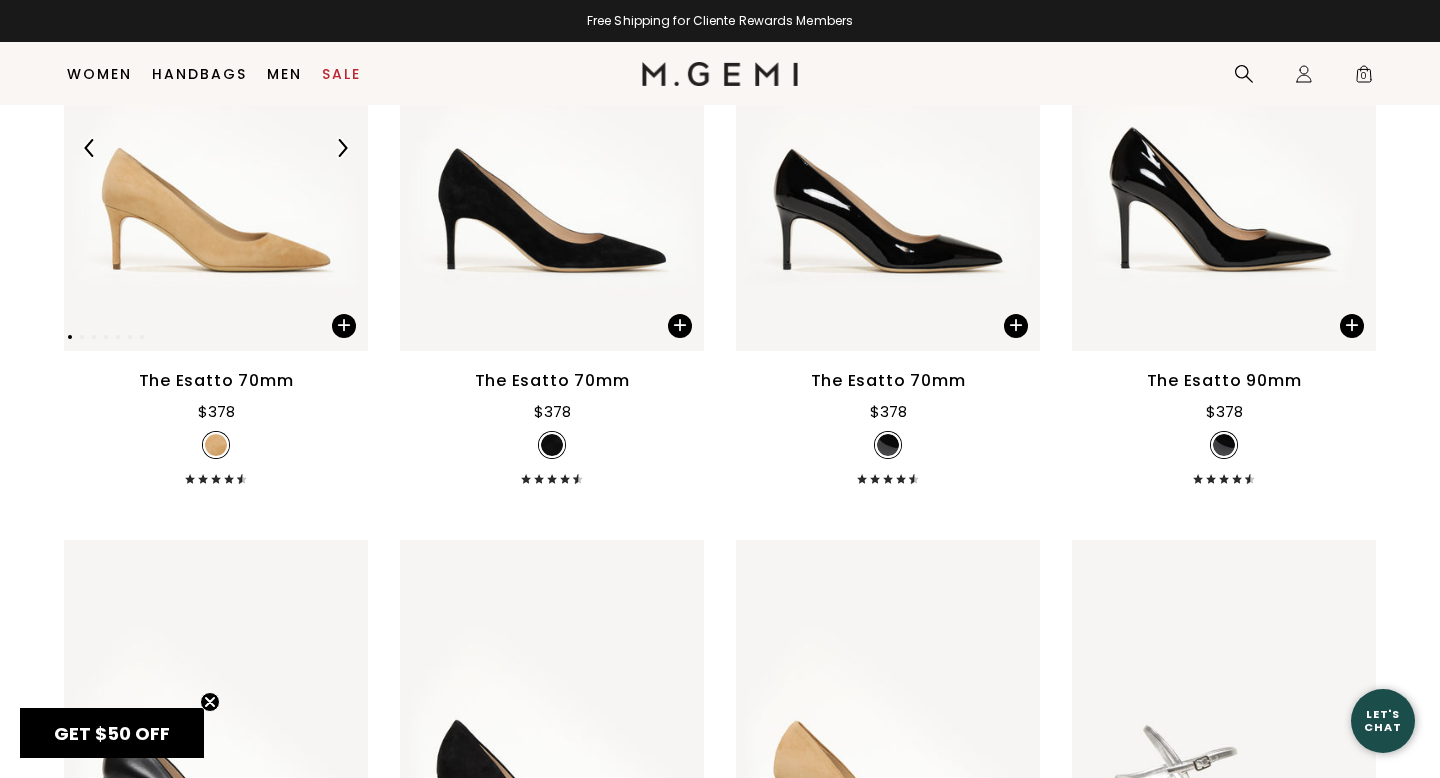 click at bounding box center (216, 147) 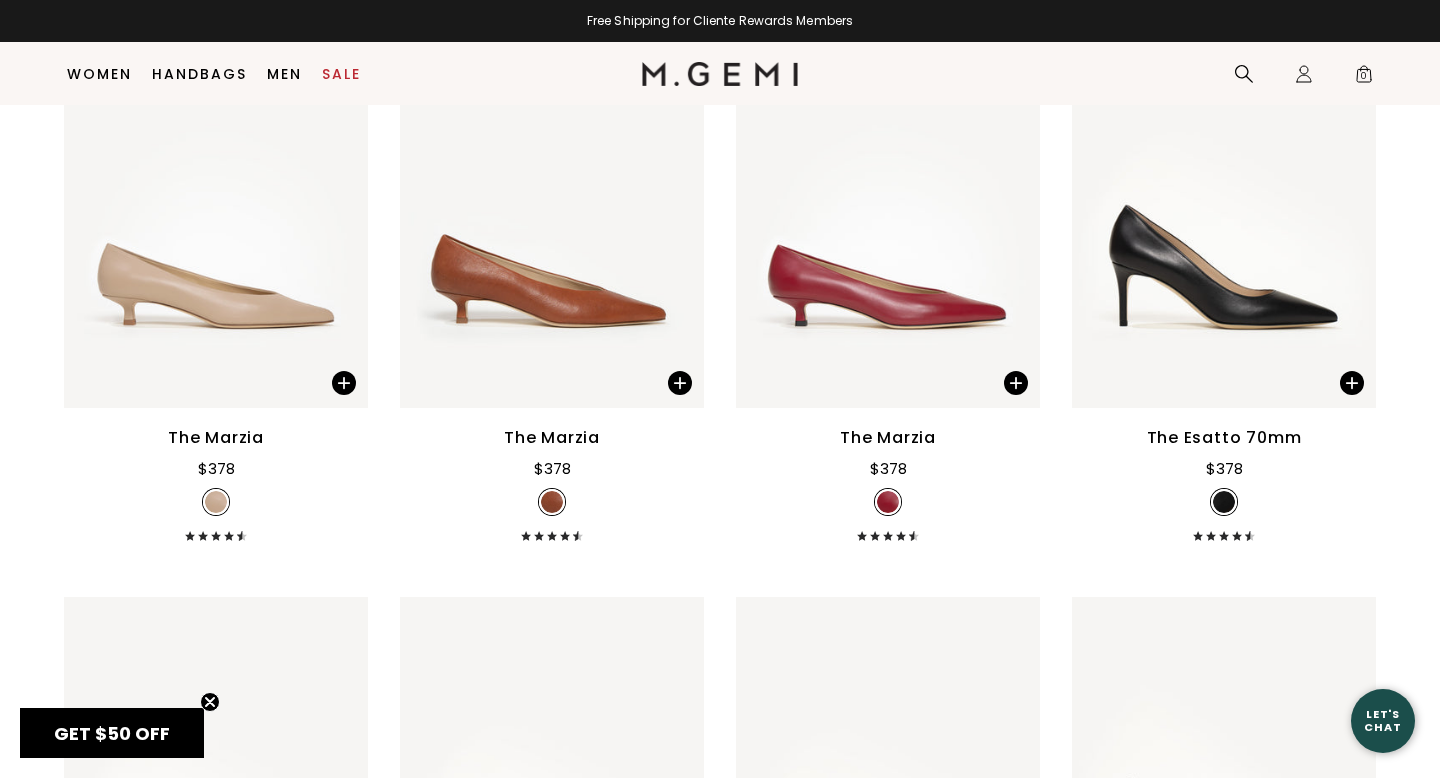 scroll, scrollTop: 3837, scrollLeft: 0, axis: vertical 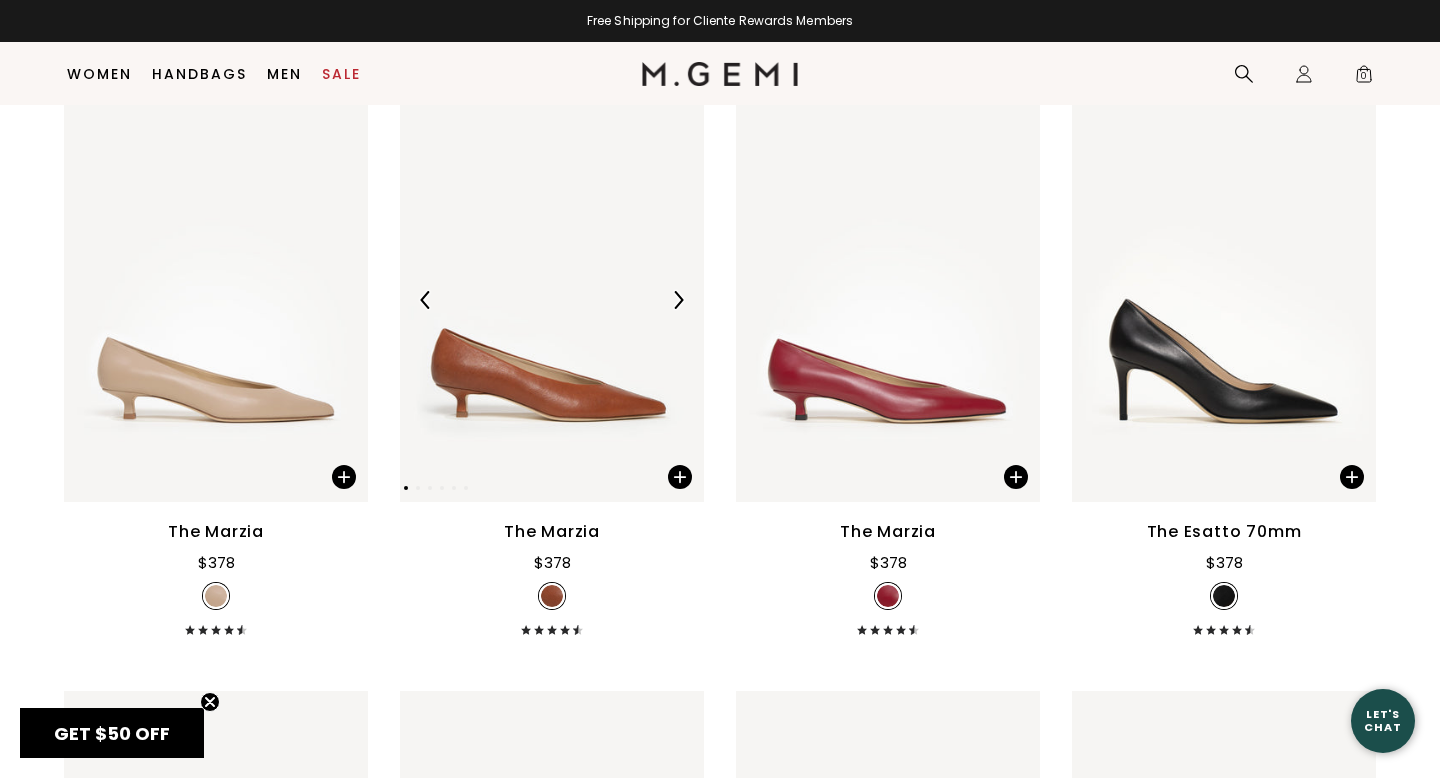 click at bounding box center [552, 299] 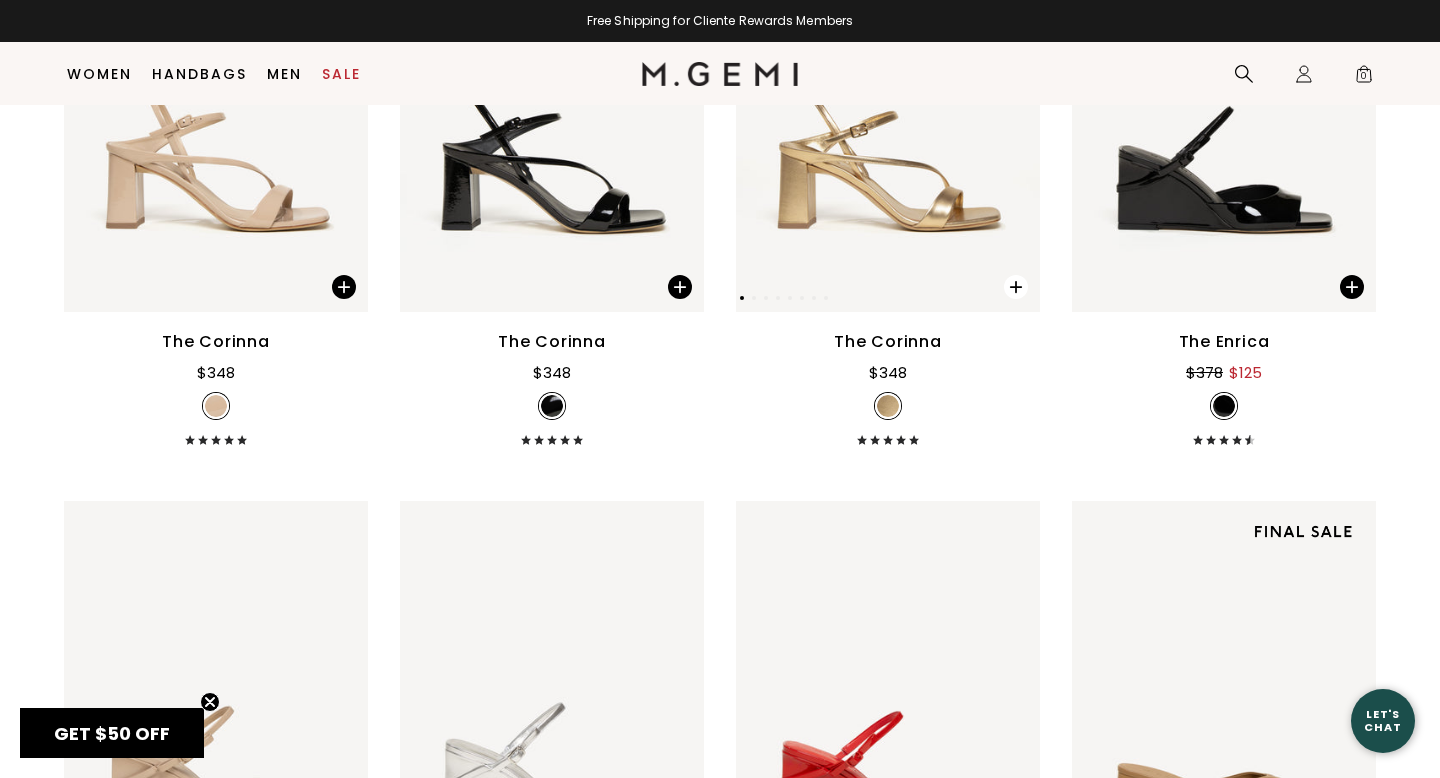 scroll, scrollTop: 5955, scrollLeft: 0, axis: vertical 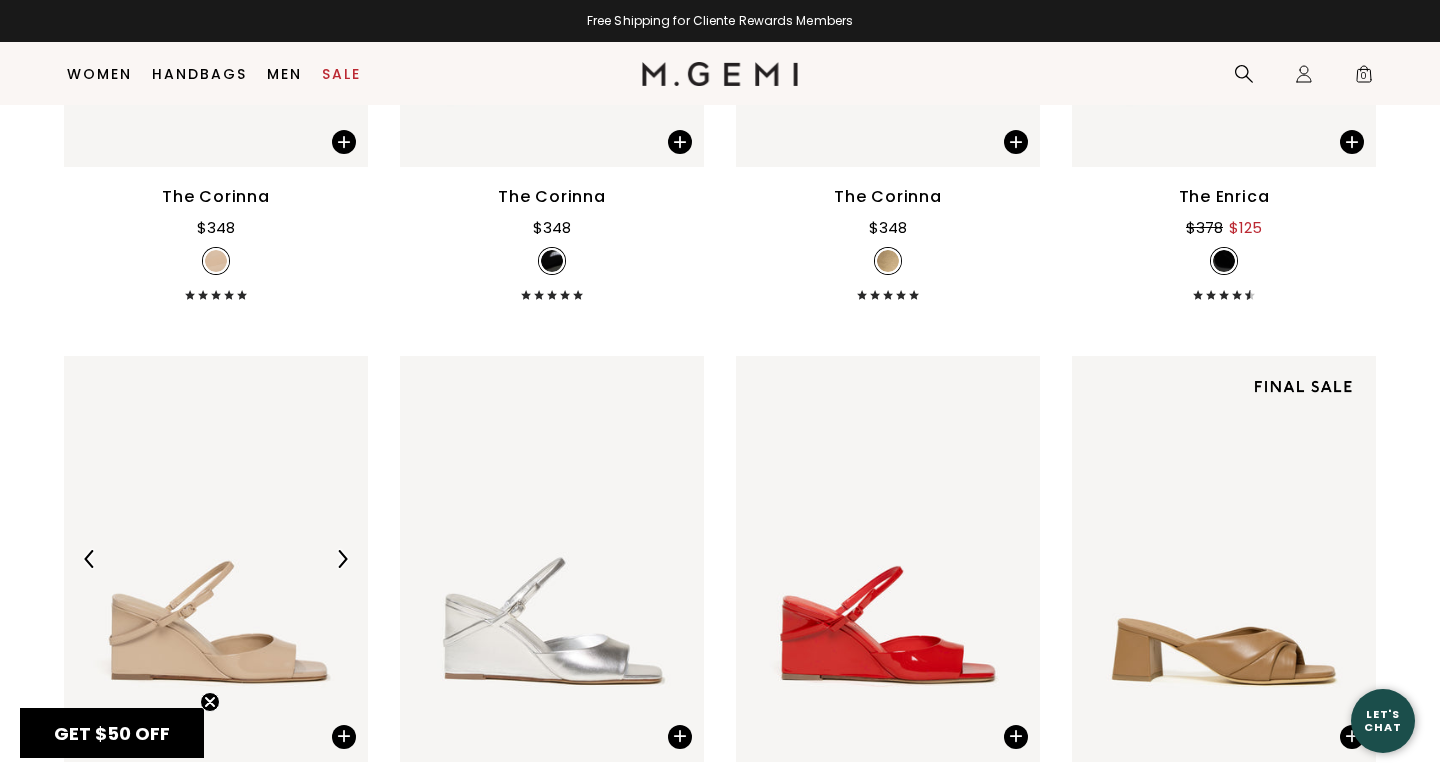 click at bounding box center (216, 558) 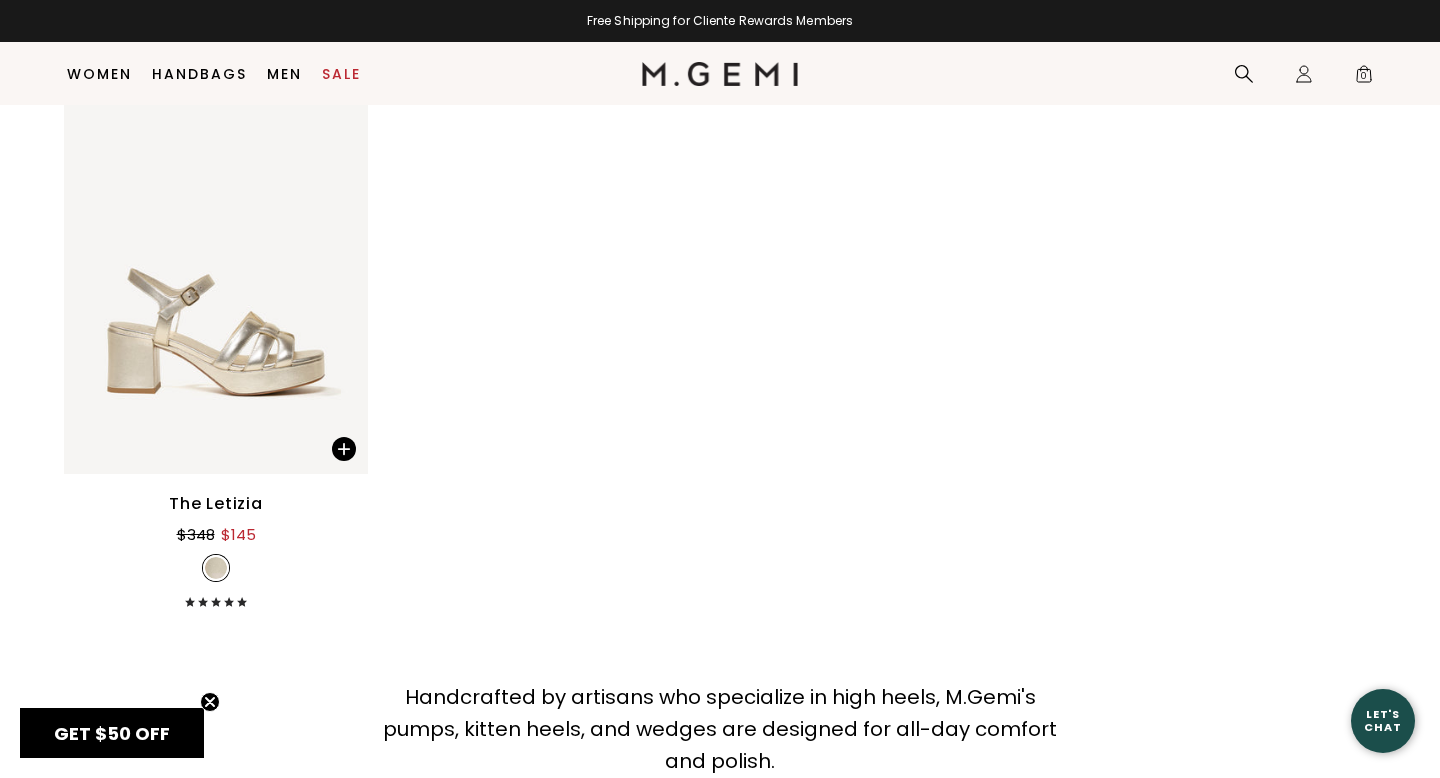 scroll, scrollTop: 8890, scrollLeft: 0, axis: vertical 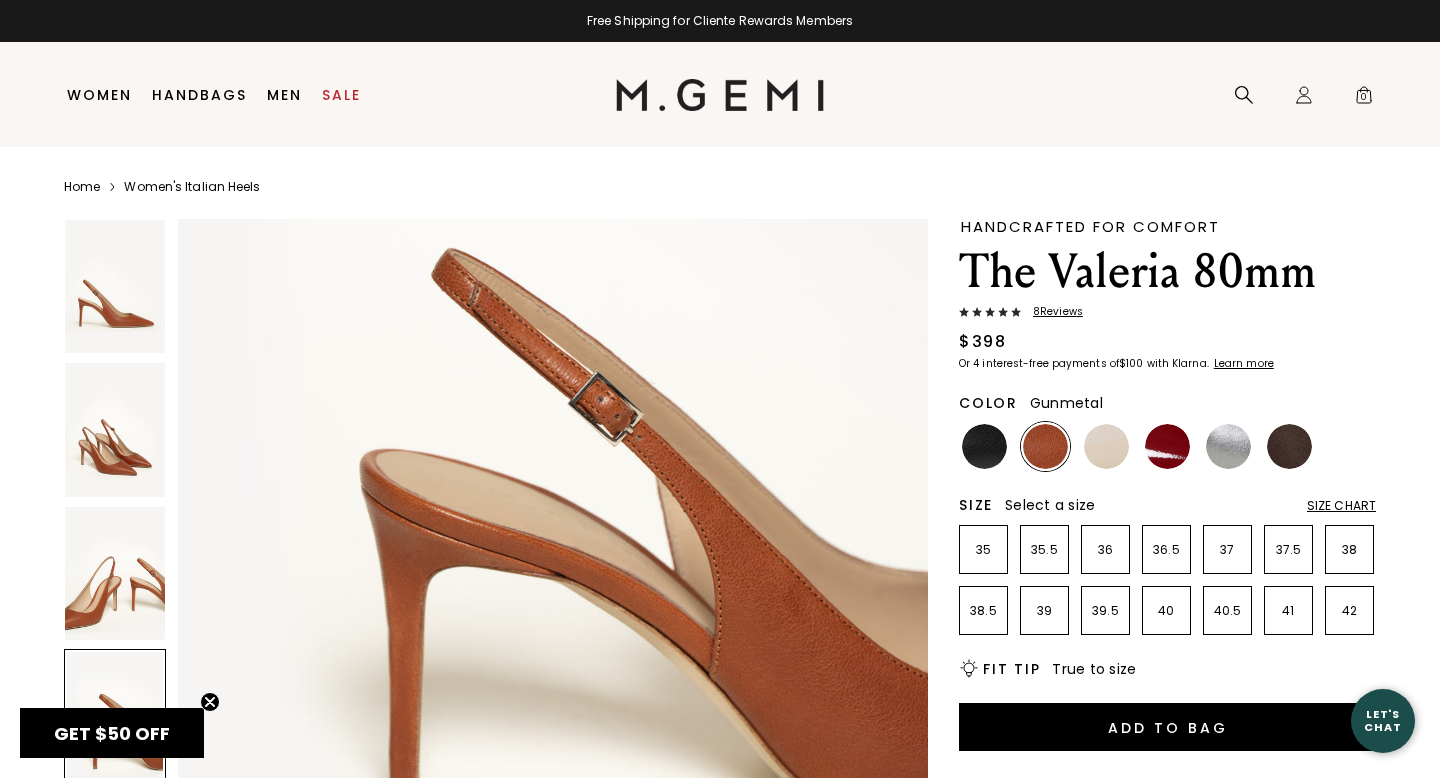 click at bounding box center (1228, 446) 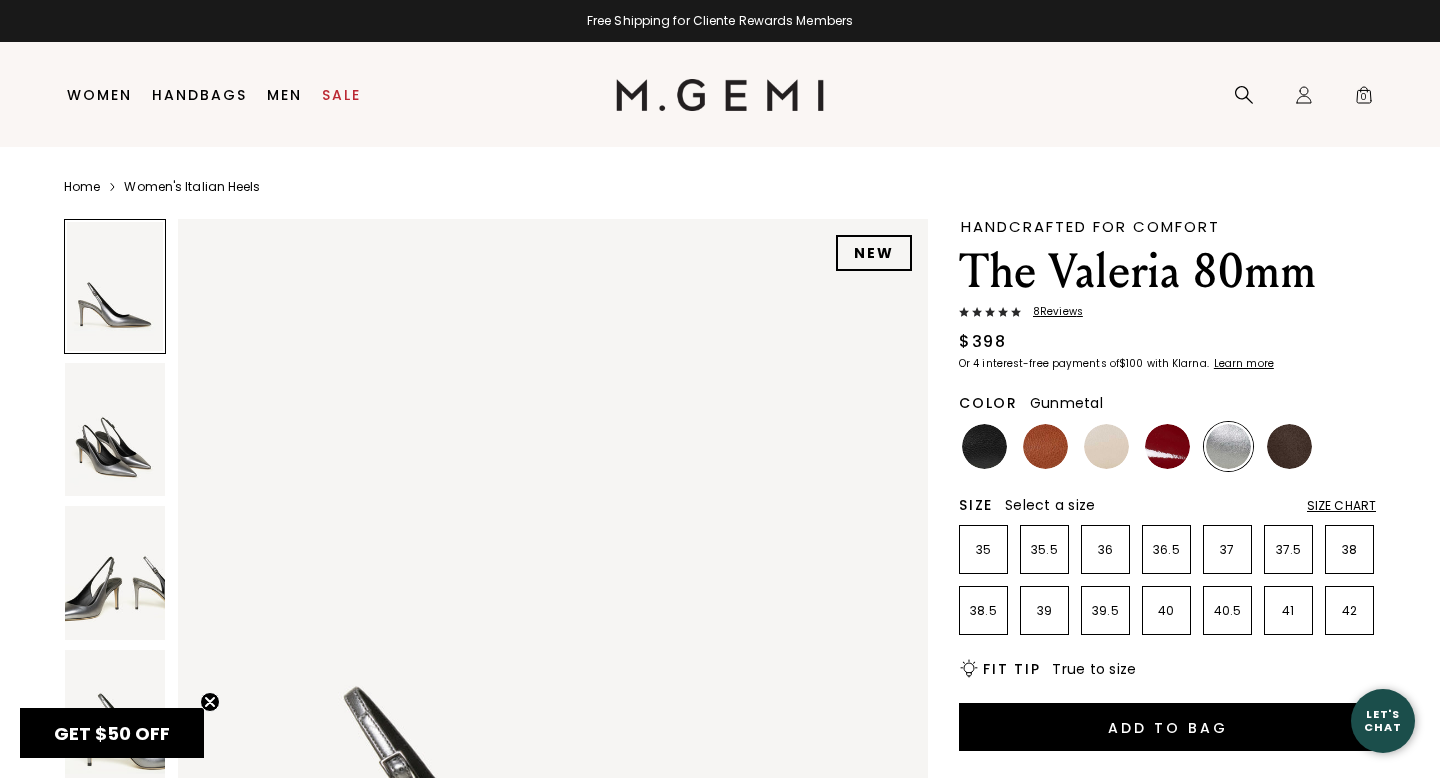 scroll, scrollTop: 0, scrollLeft: 0, axis: both 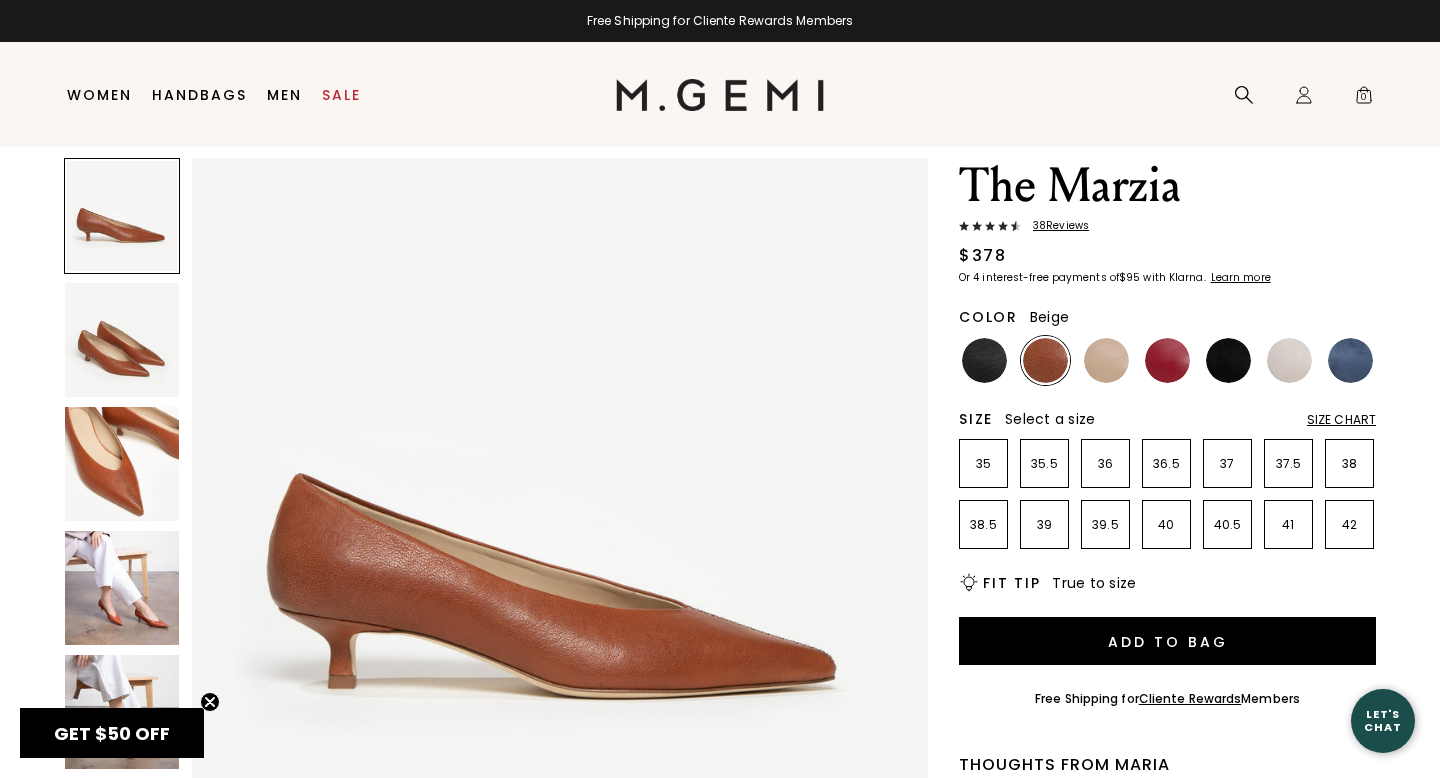 click at bounding box center [1106, 360] 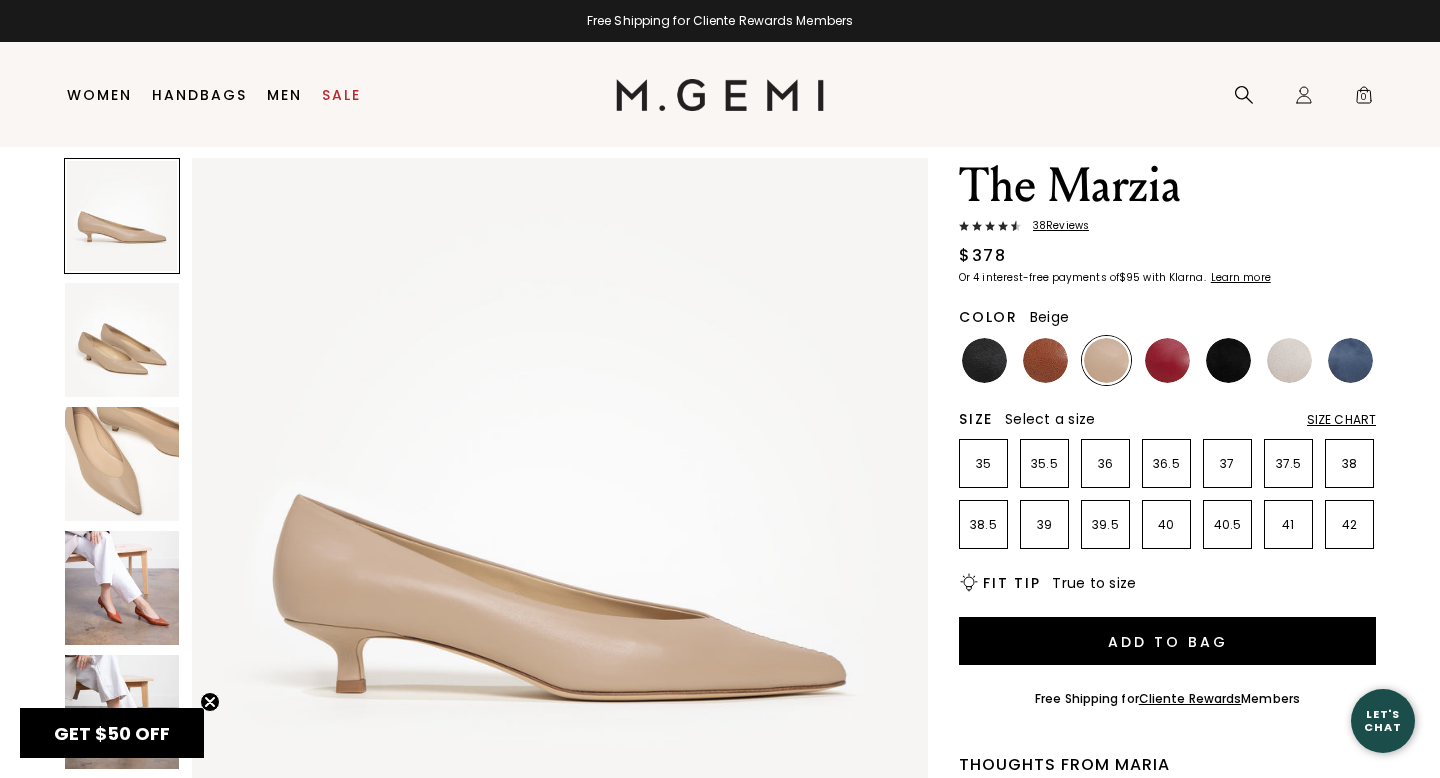 scroll, scrollTop: 0, scrollLeft: 0, axis: both 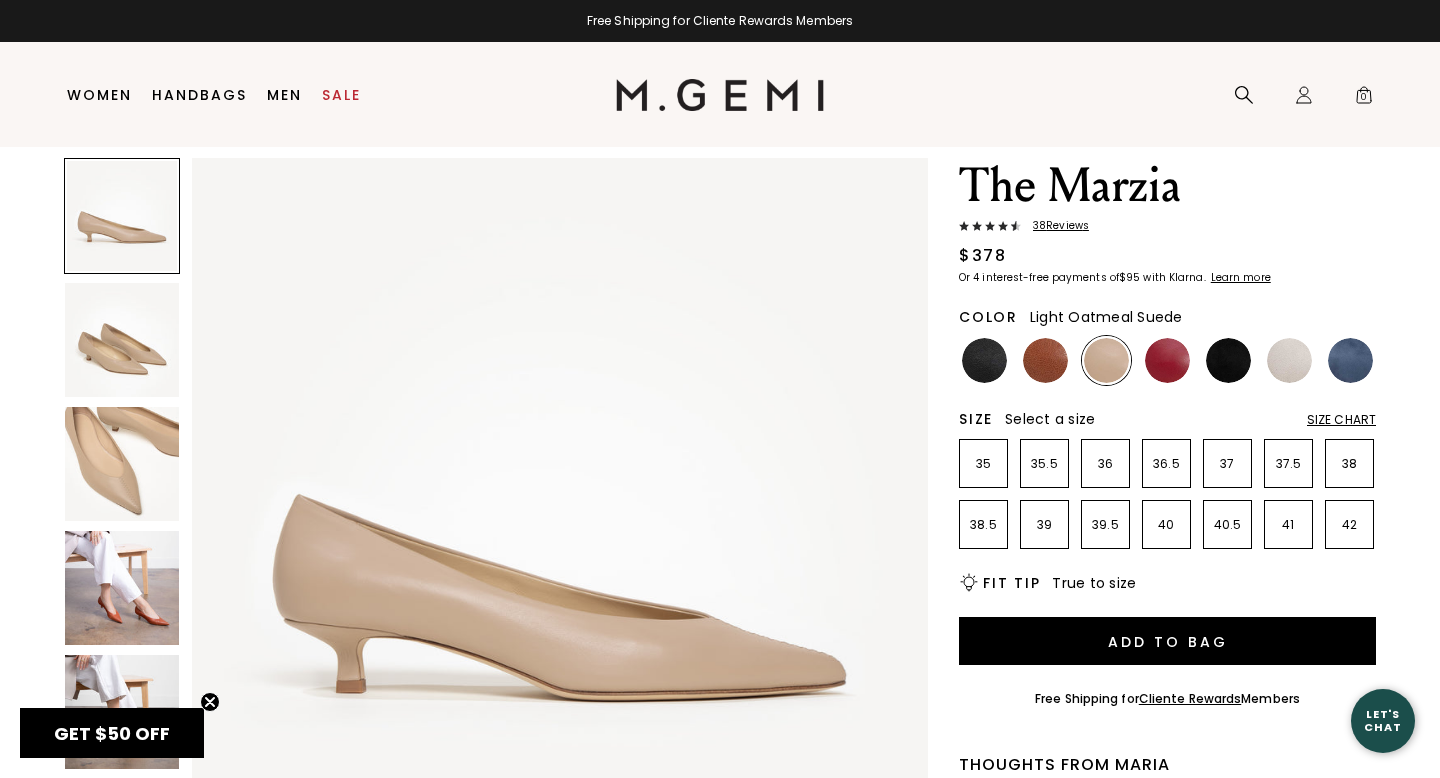 click at bounding box center (1289, 360) 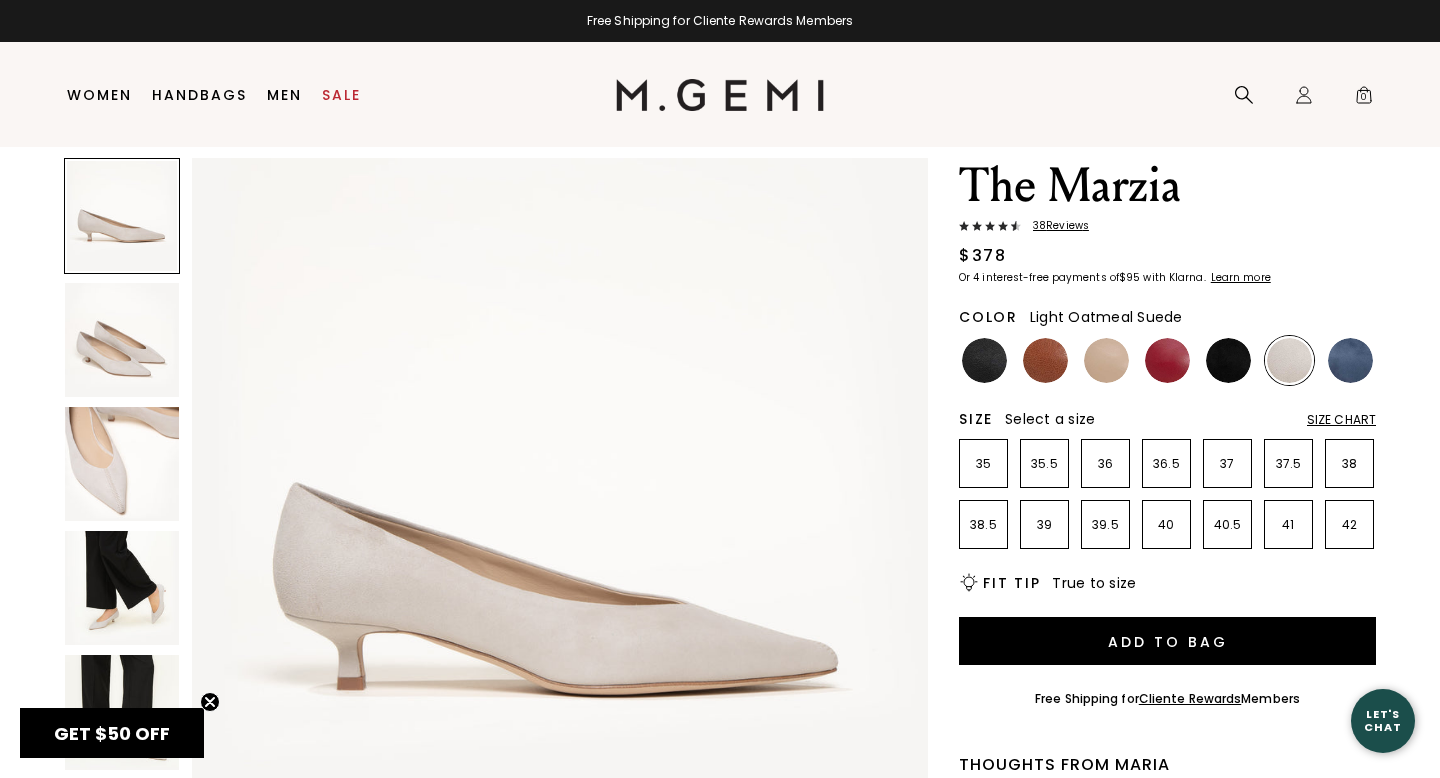 scroll, scrollTop: 0, scrollLeft: 0, axis: both 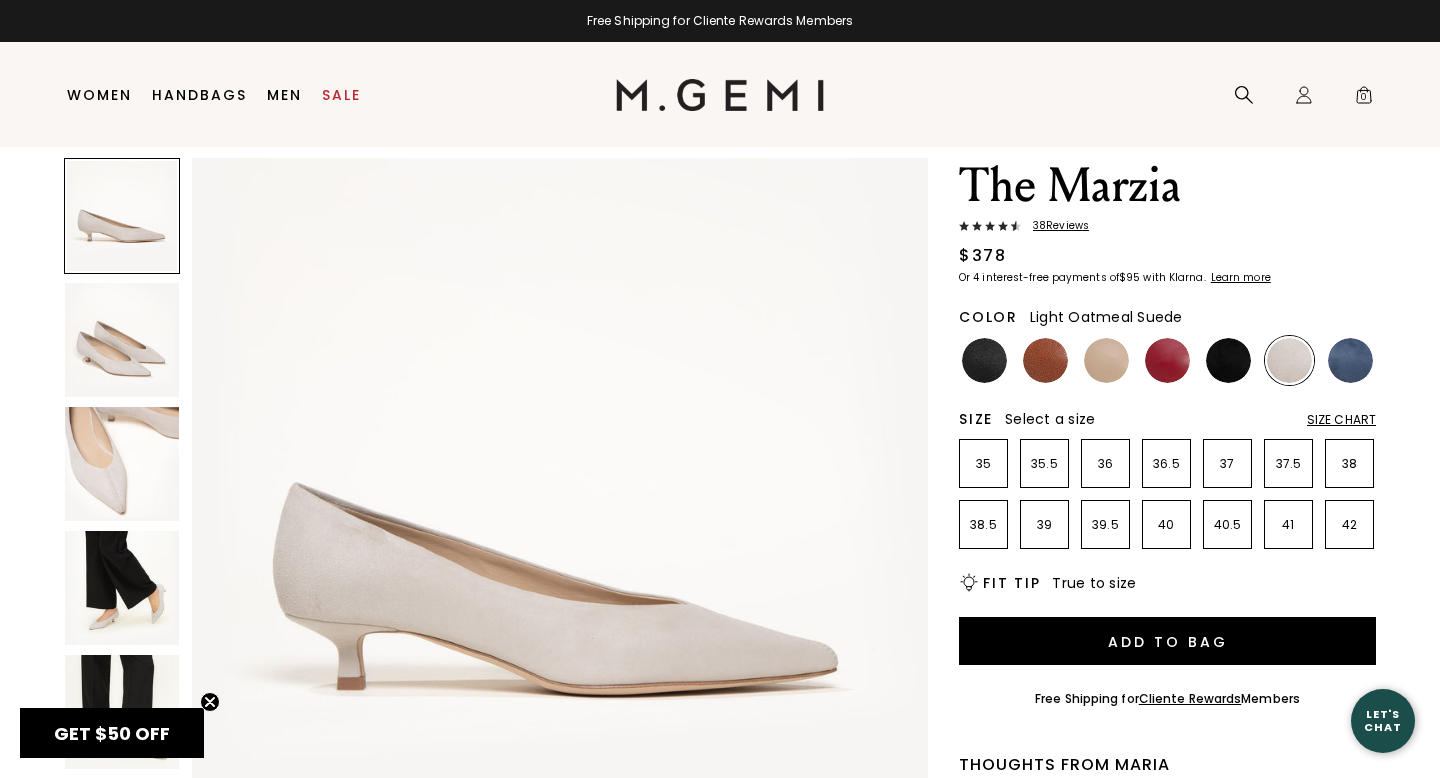 click at bounding box center [122, 464] 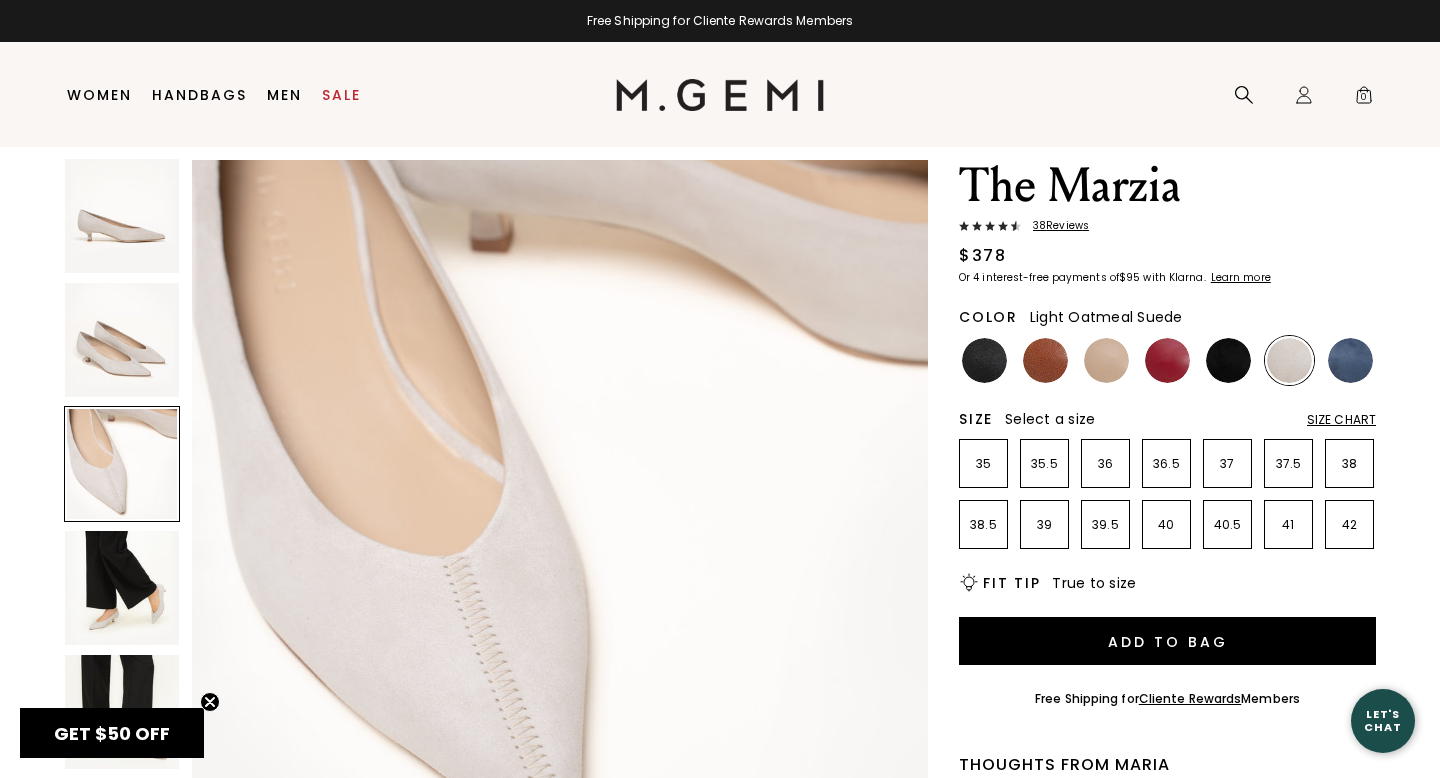 scroll, scrollTop: 1512, scrollLeft: 0, axis: vertical 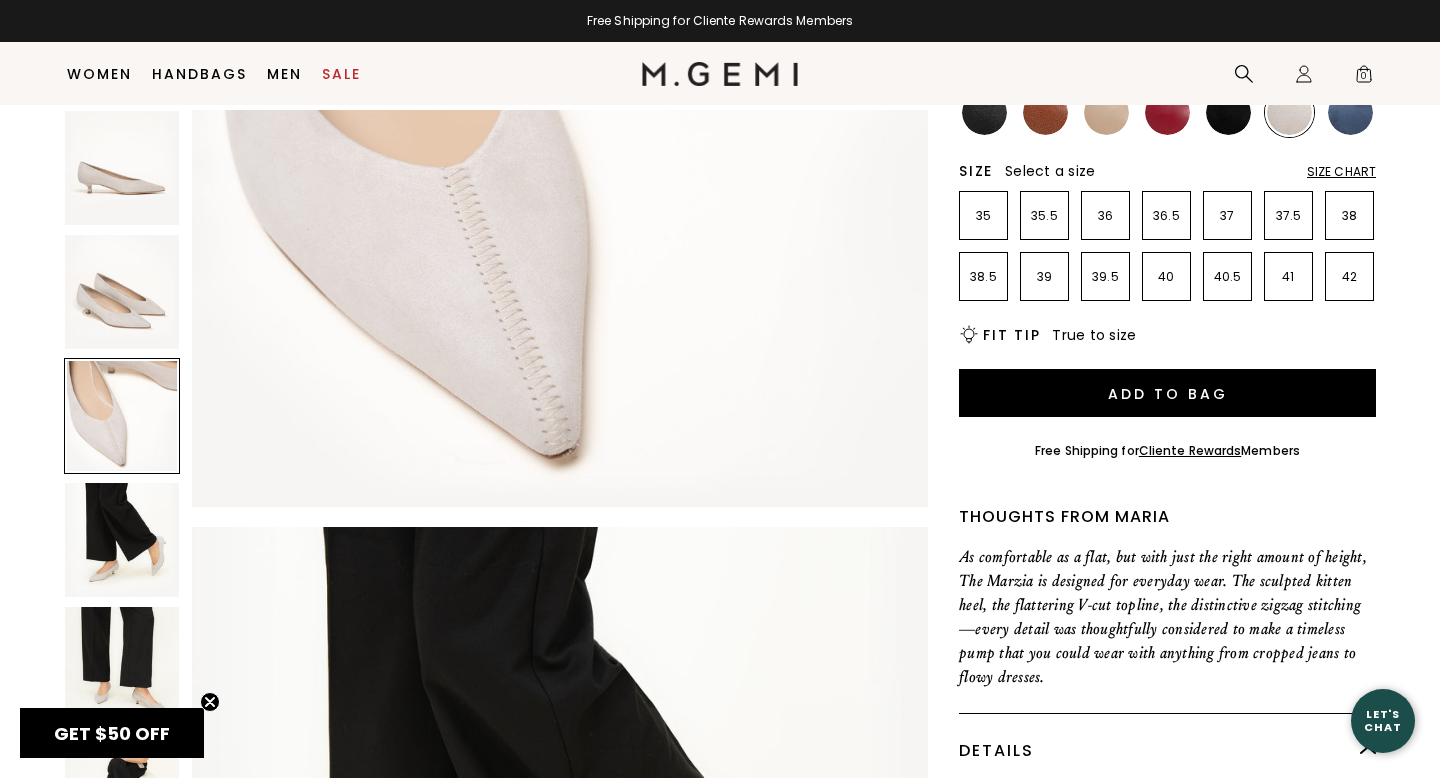 click at bounding box center [122, 540] 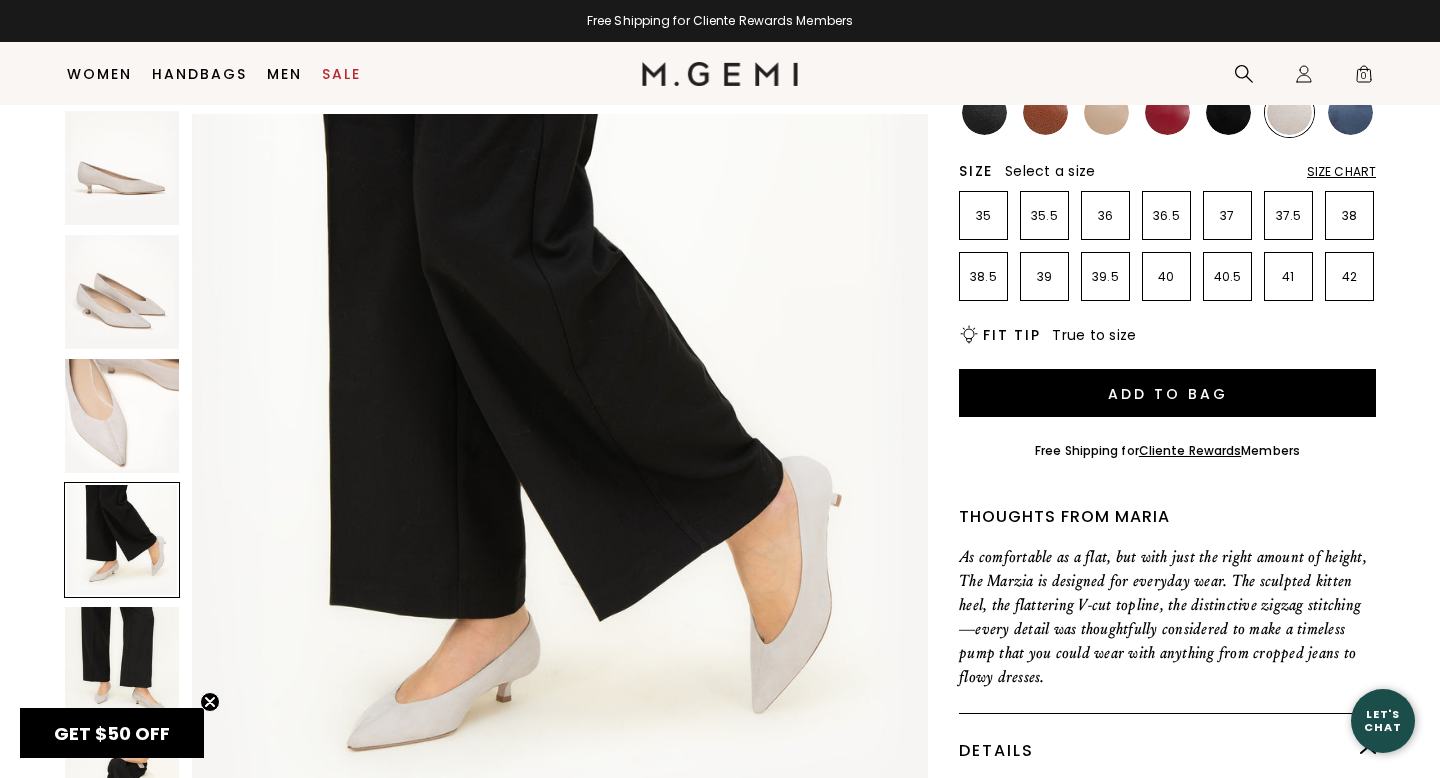 scroll, scrollTop: 2268, scrollLeft: 0, axis: vertical 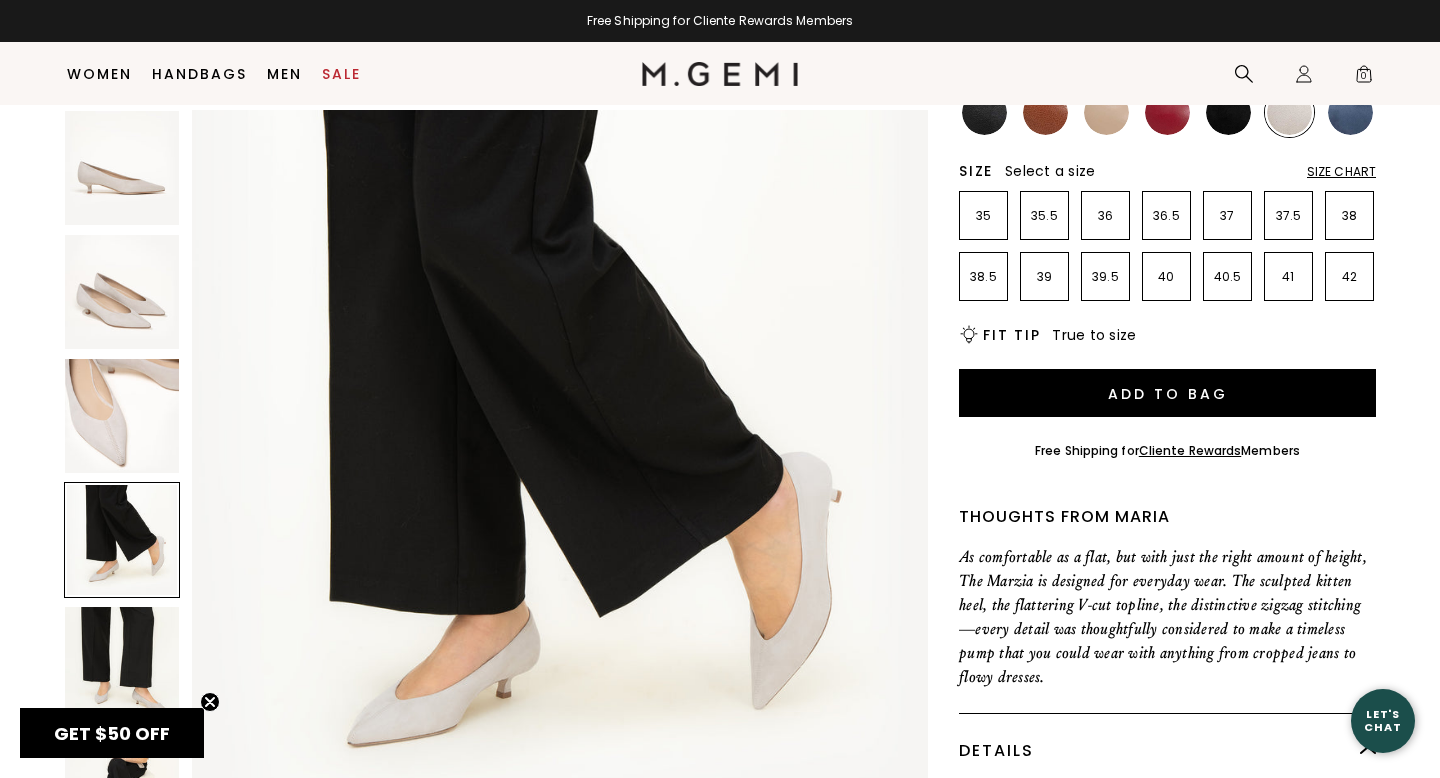 click at bounding box center [122, 664] 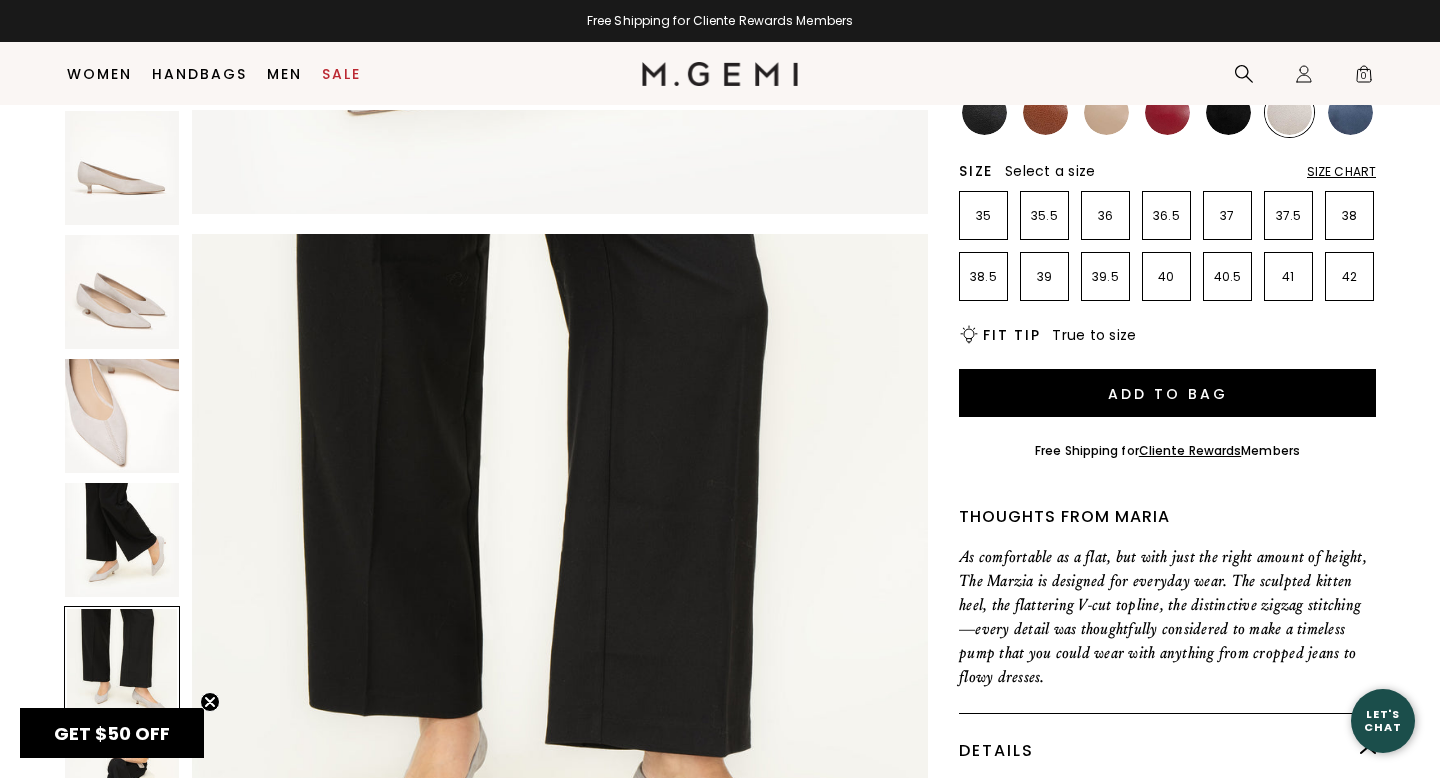 scroll, scrollTop: 3024, scrollLeft: 0, axis: vertical 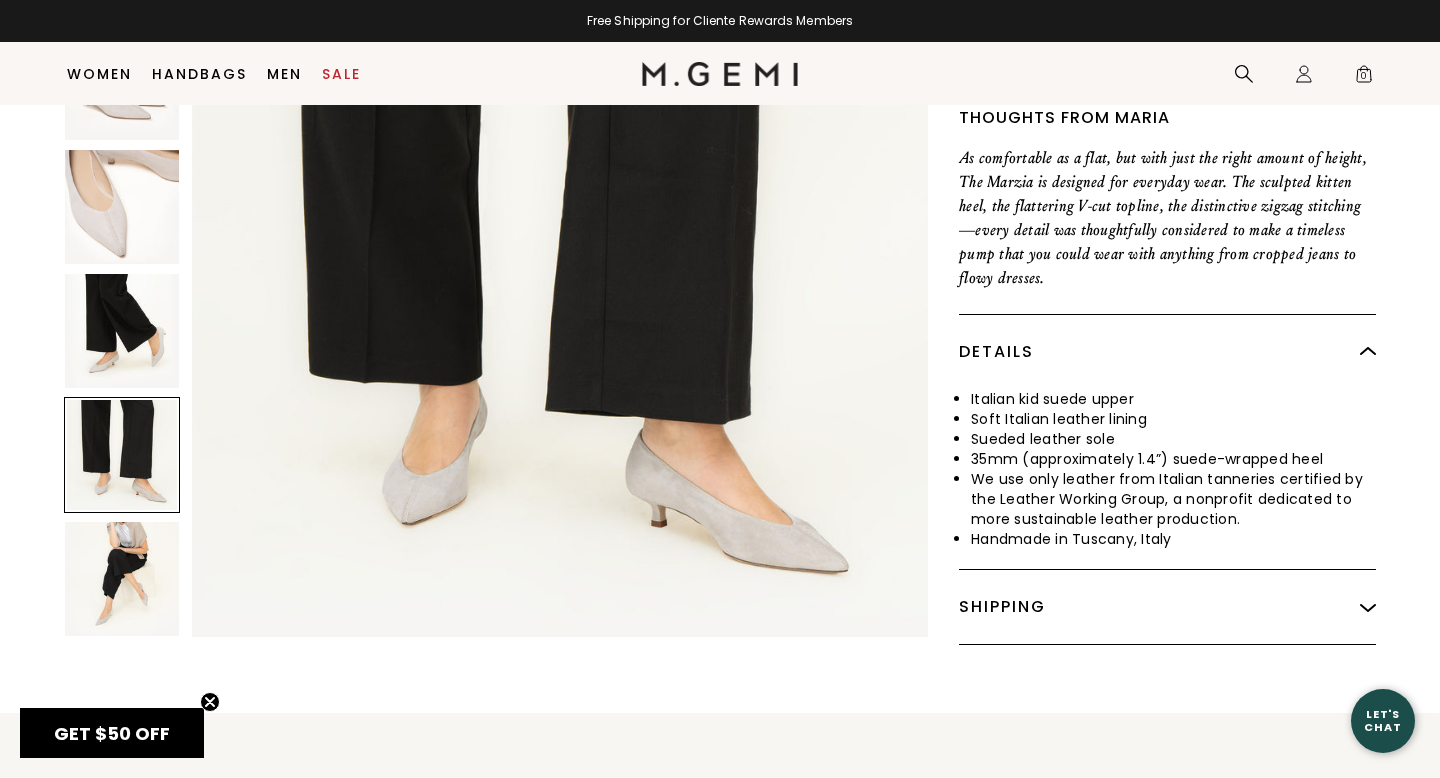 click at bounding box center (122, 579) 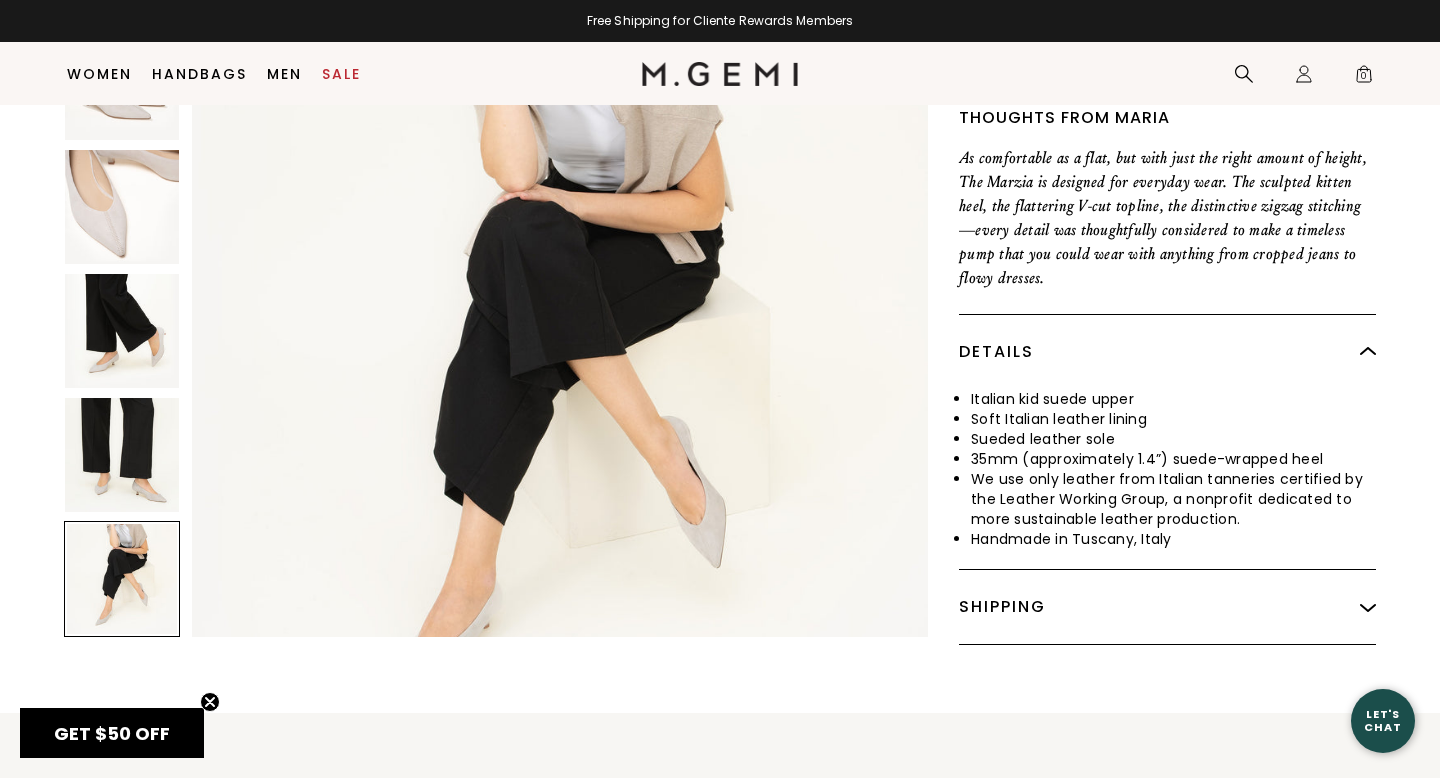 scroll, scrollTop: 3780, scrollLeft: 0, axis: vertical 